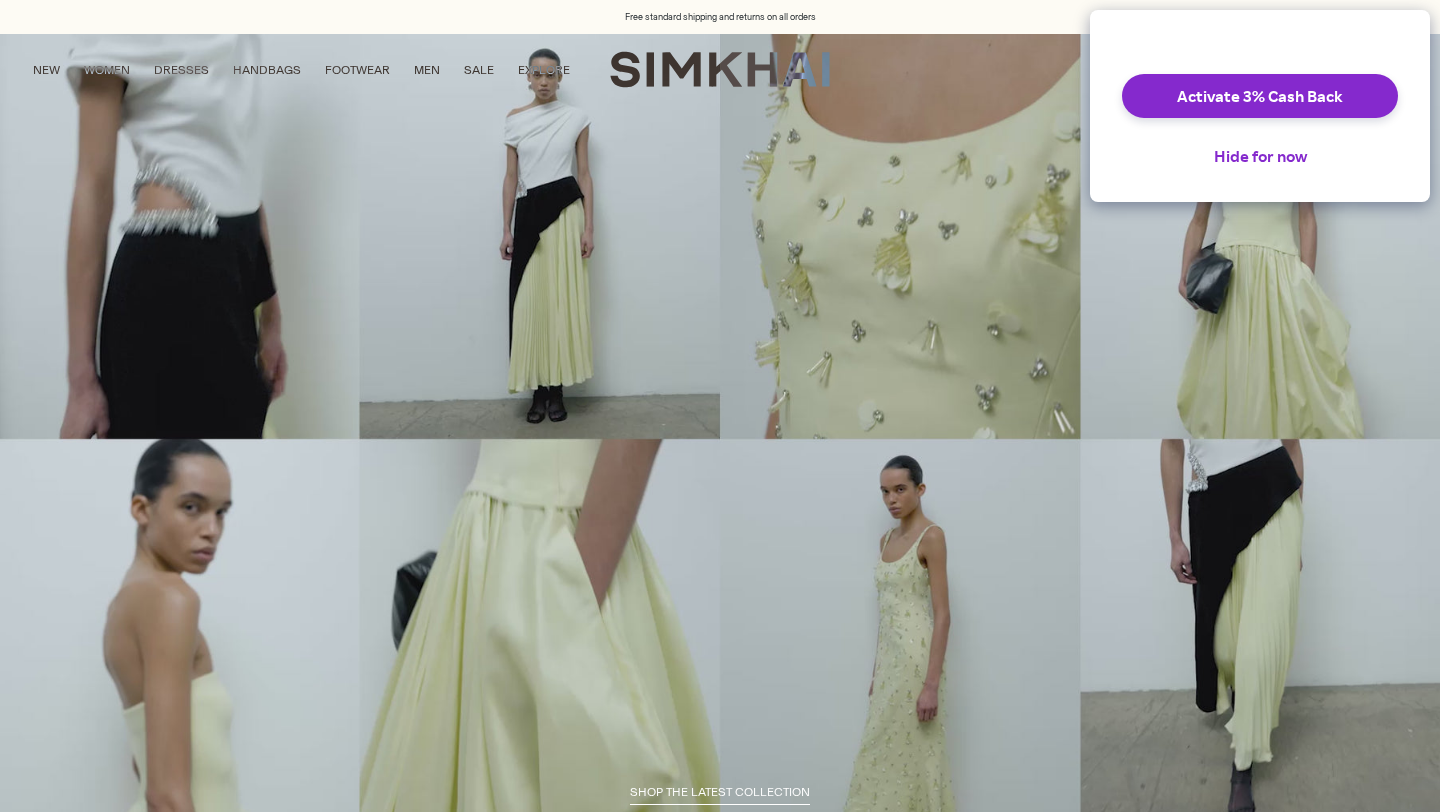 scroll, scrollTop: 0, scrollLeft: 0, axis: both 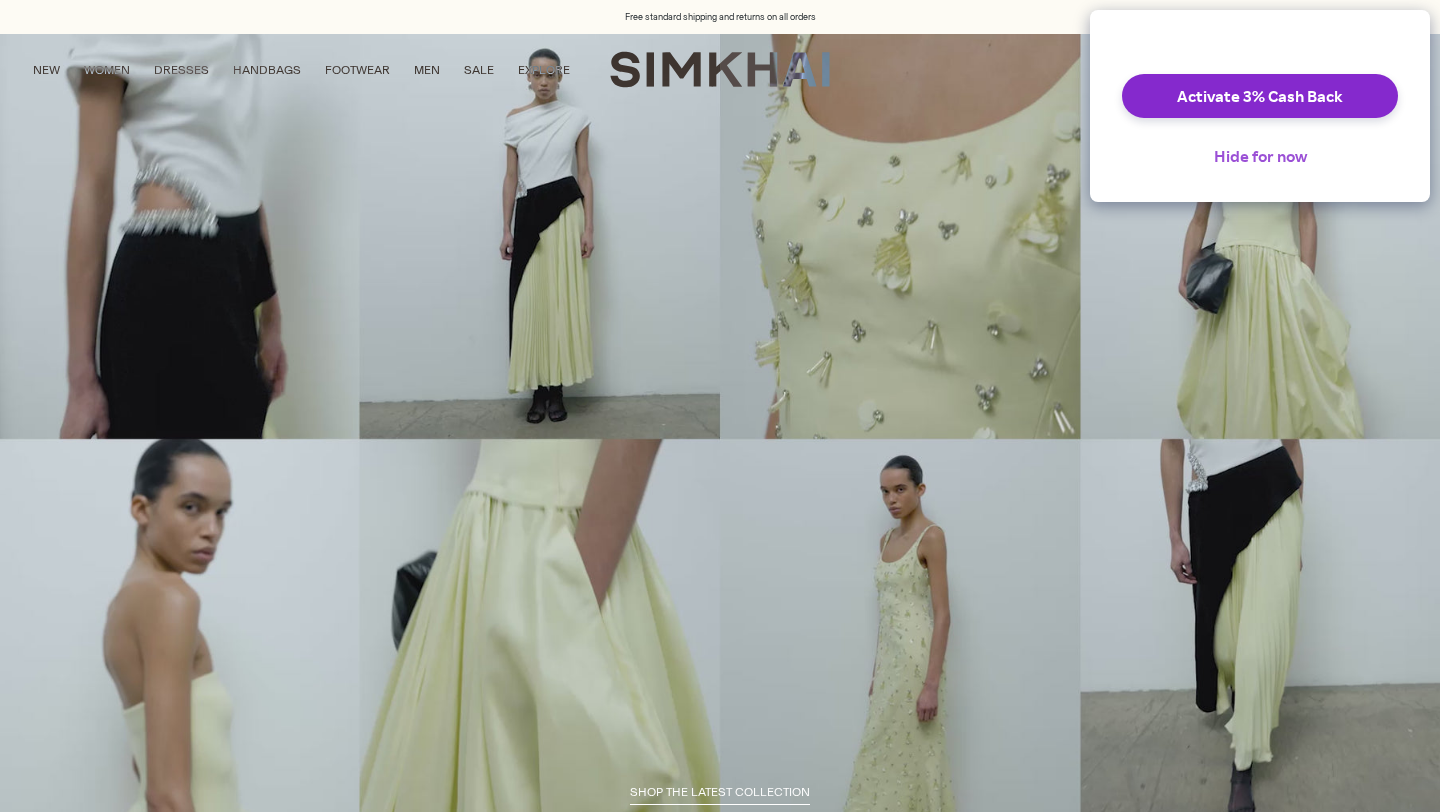 click on "Hide for now" at bounding box center (1260, 156) 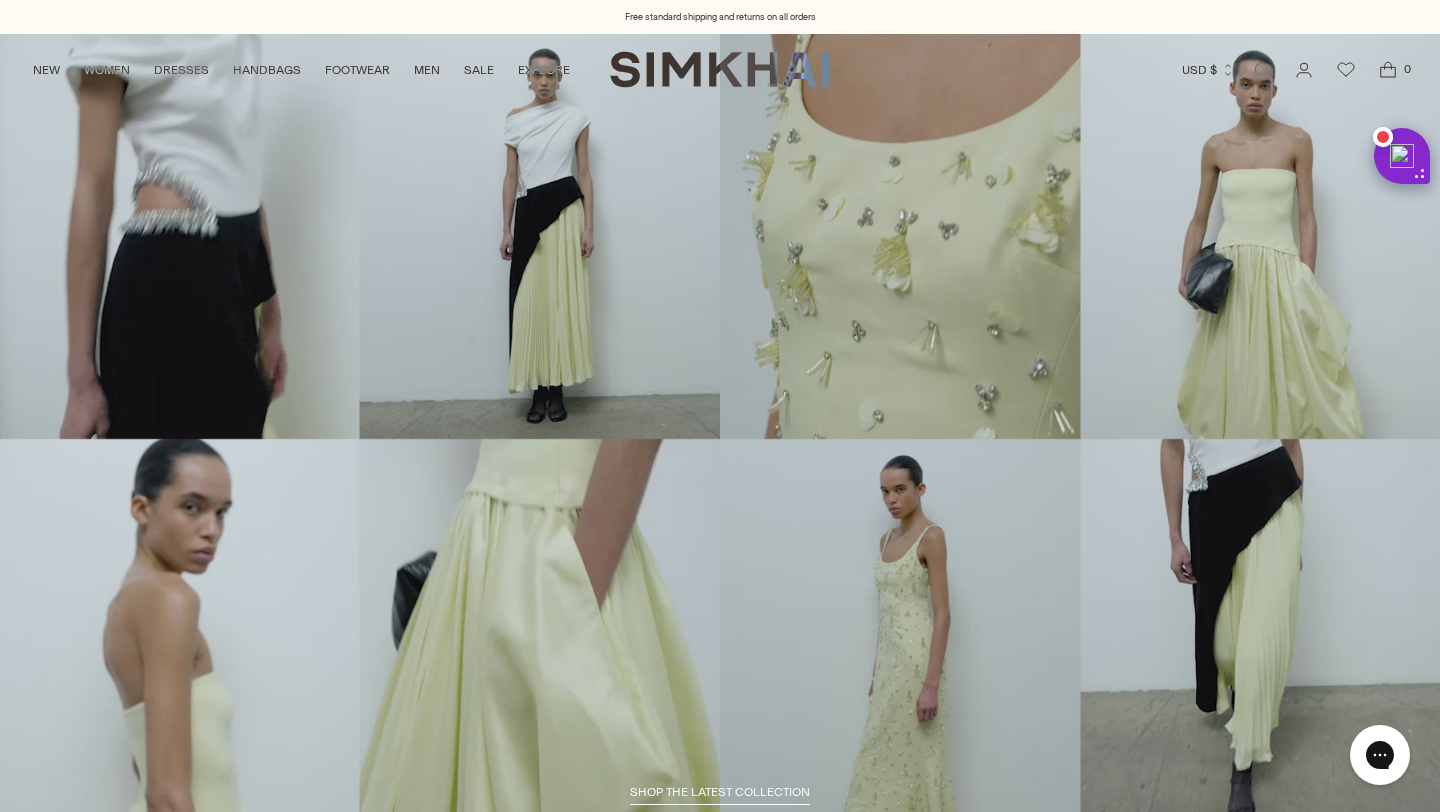 scroll, scrollTop: 0, scrollLeft: 0, axis: both 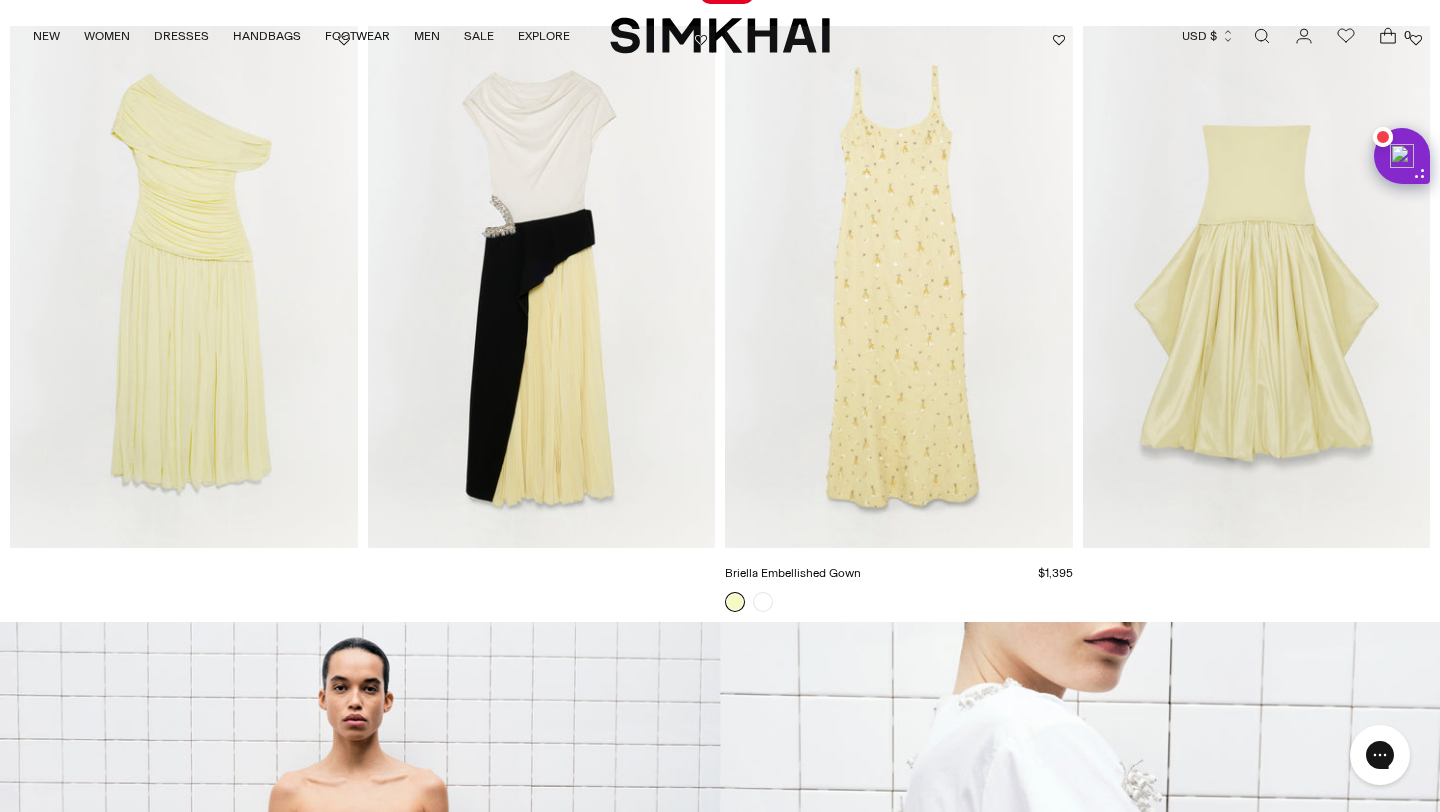 click at bounding box center [0, 0] 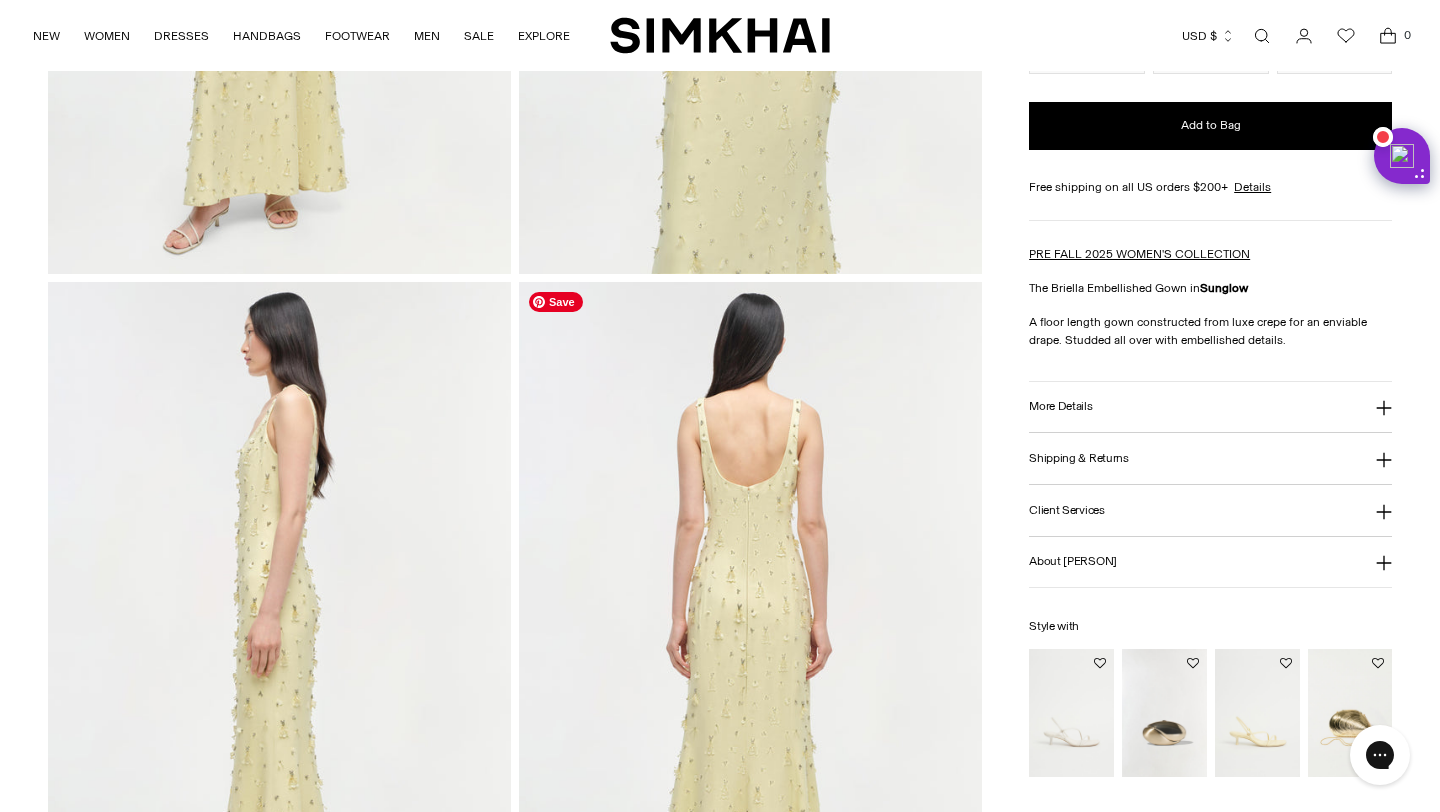 scroll, scrollTop: 726, scrollLeft: 0, axis: vertical 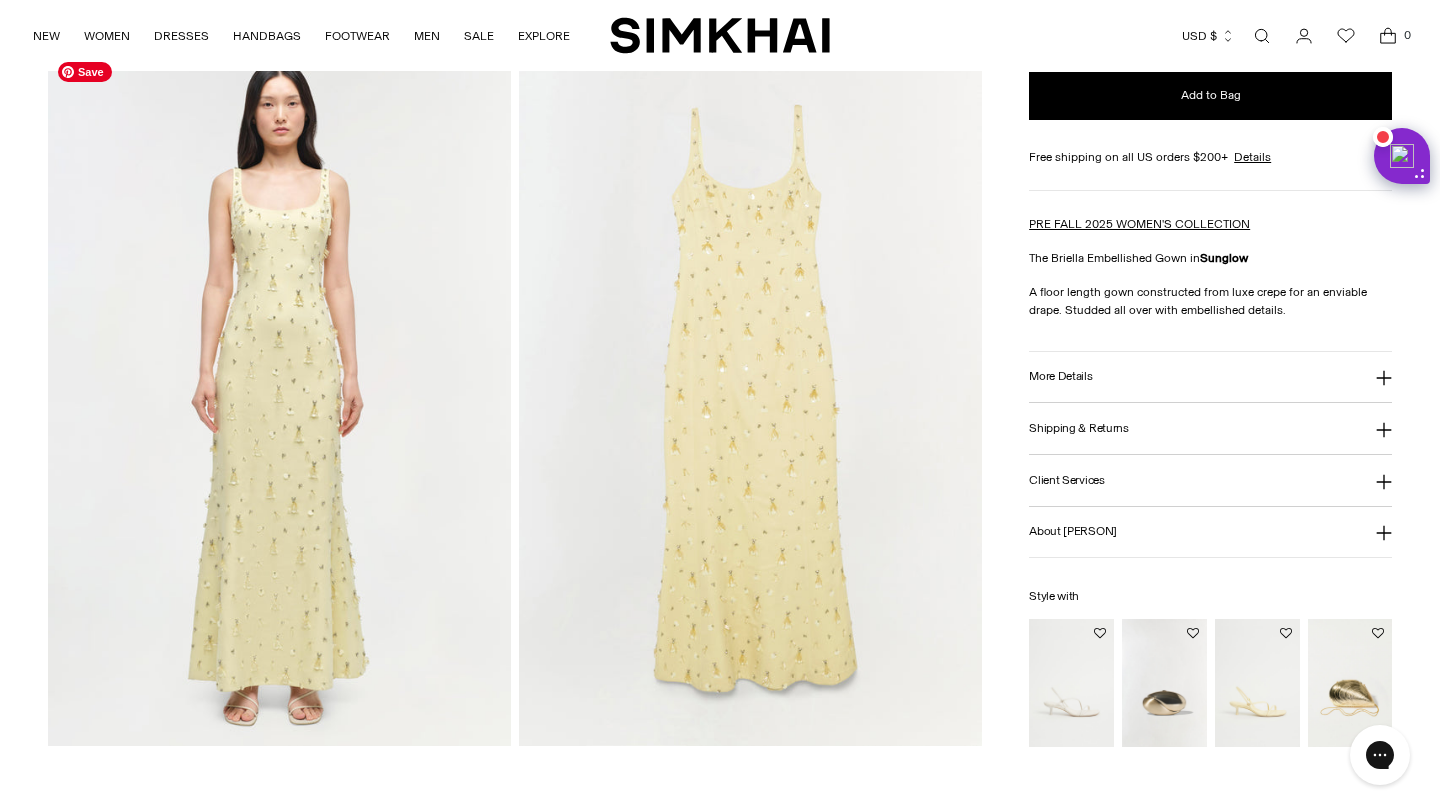 click at bounding box center [279, 399] 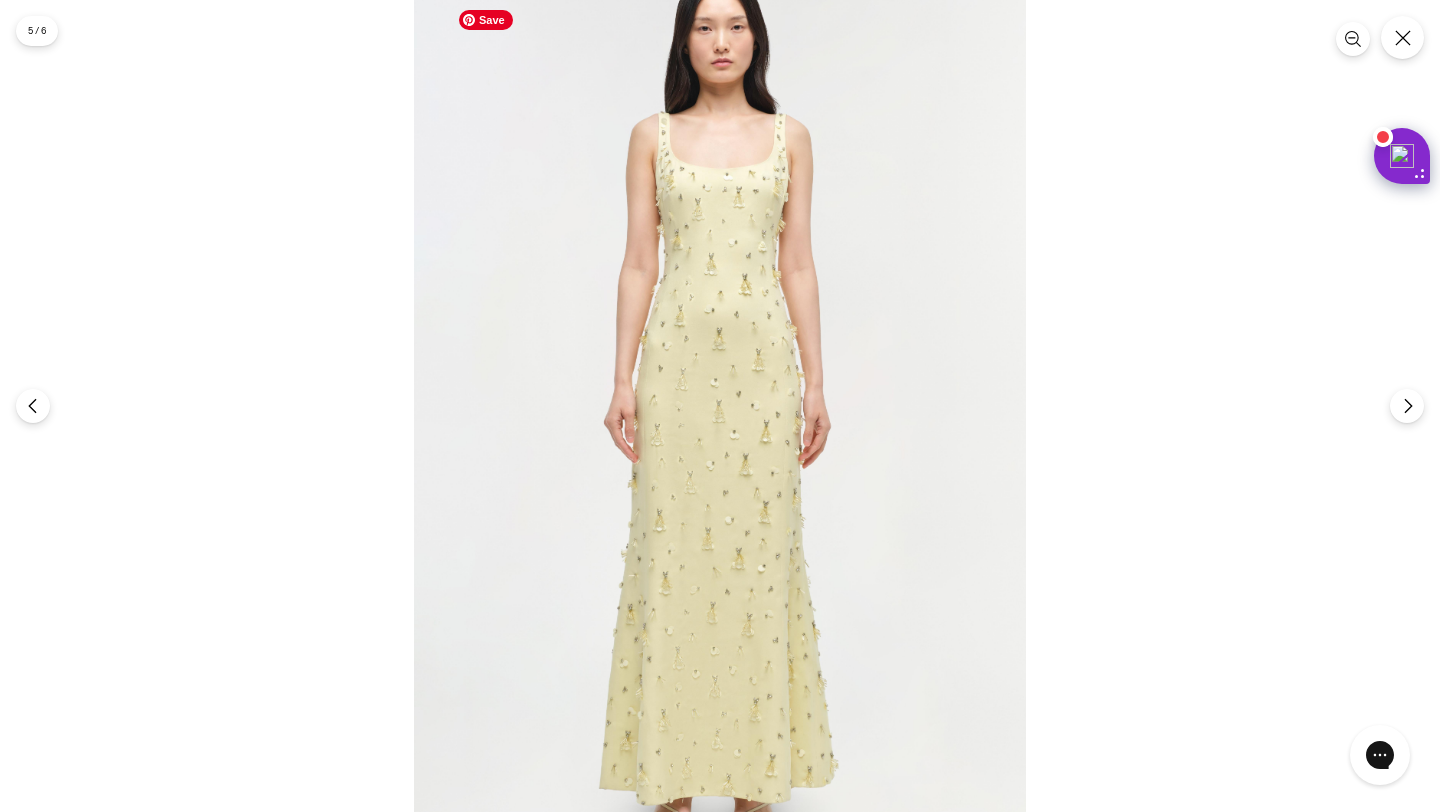 click at bounding box center [720, 418] 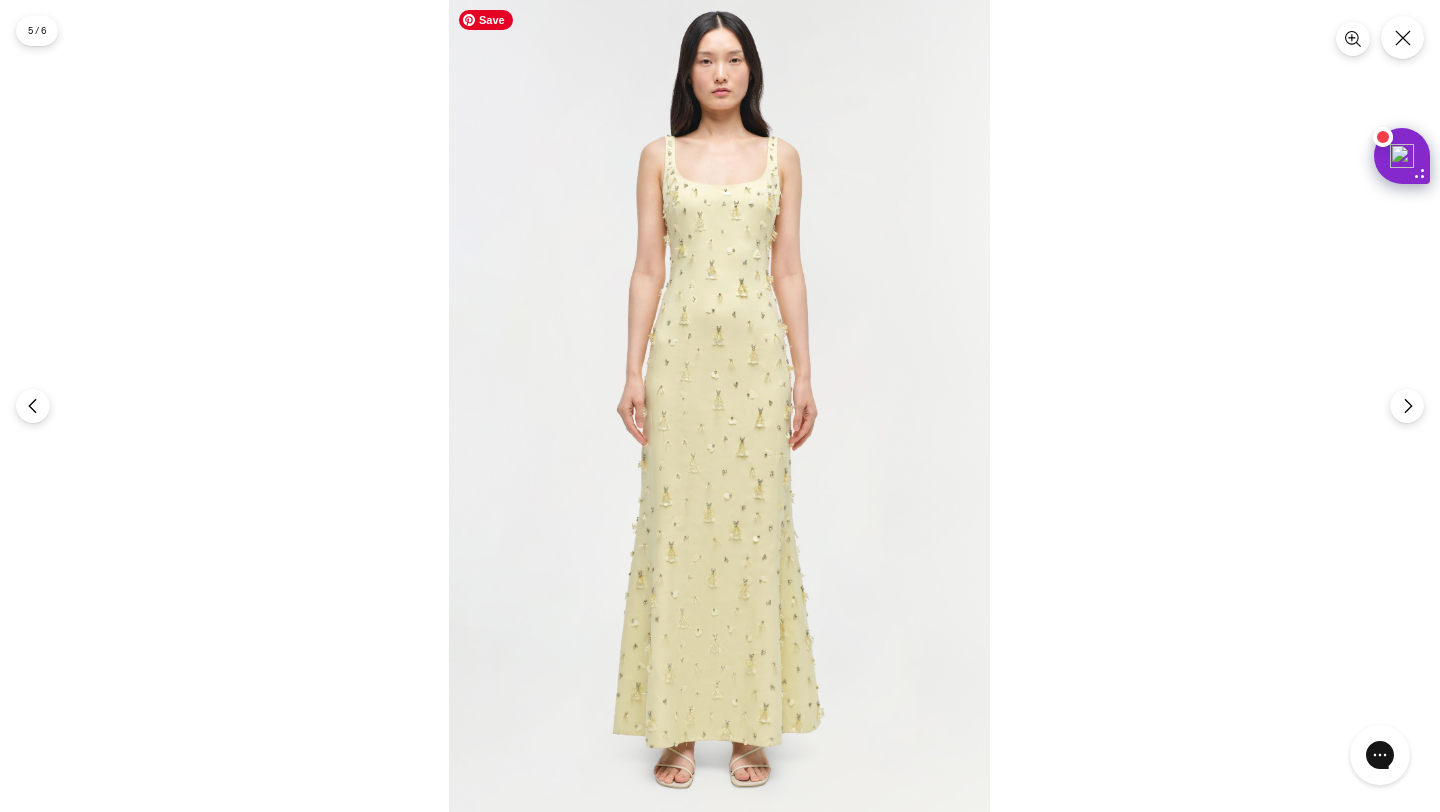 click at bounding box center [719, 406] 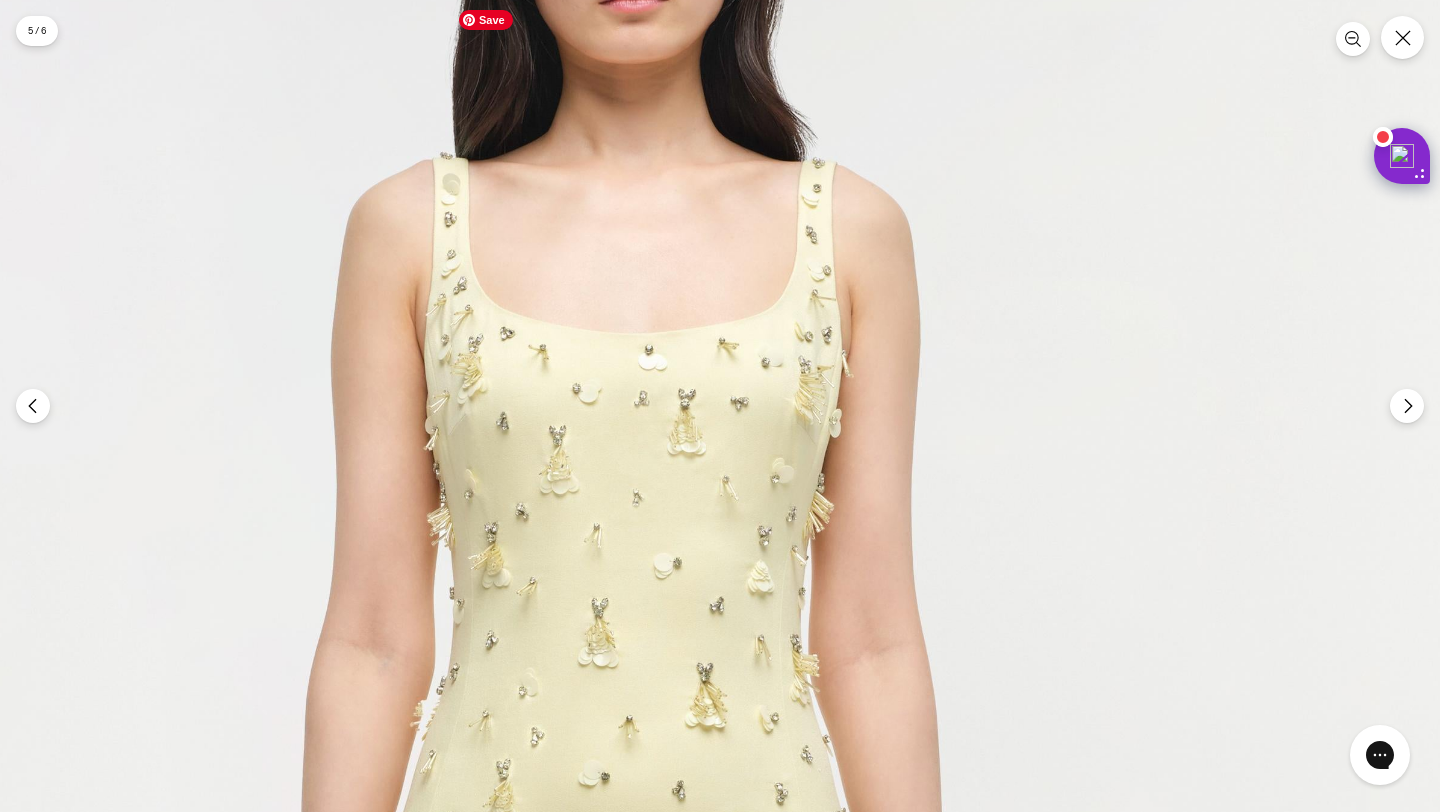 click at bounding box center [627, 1117] 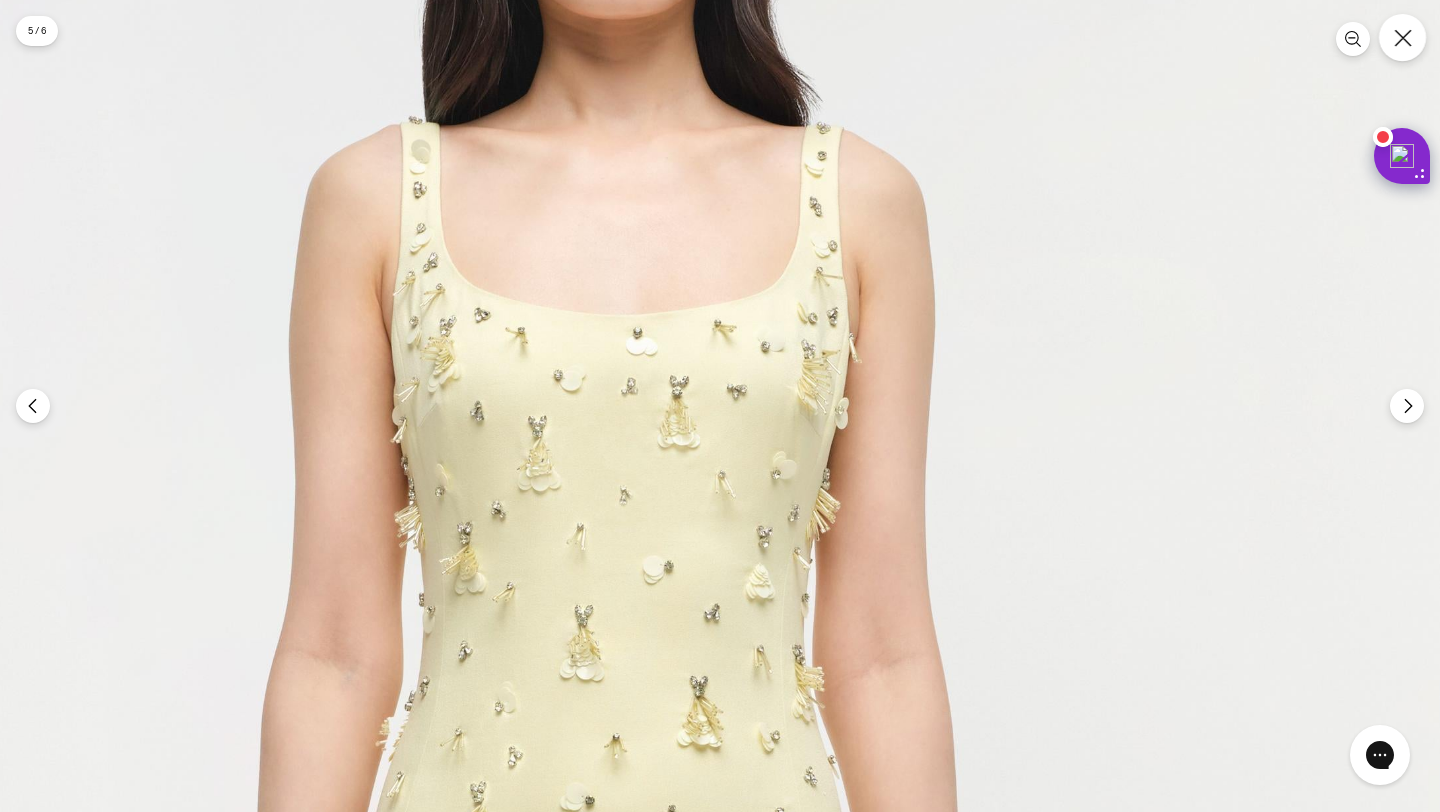 click 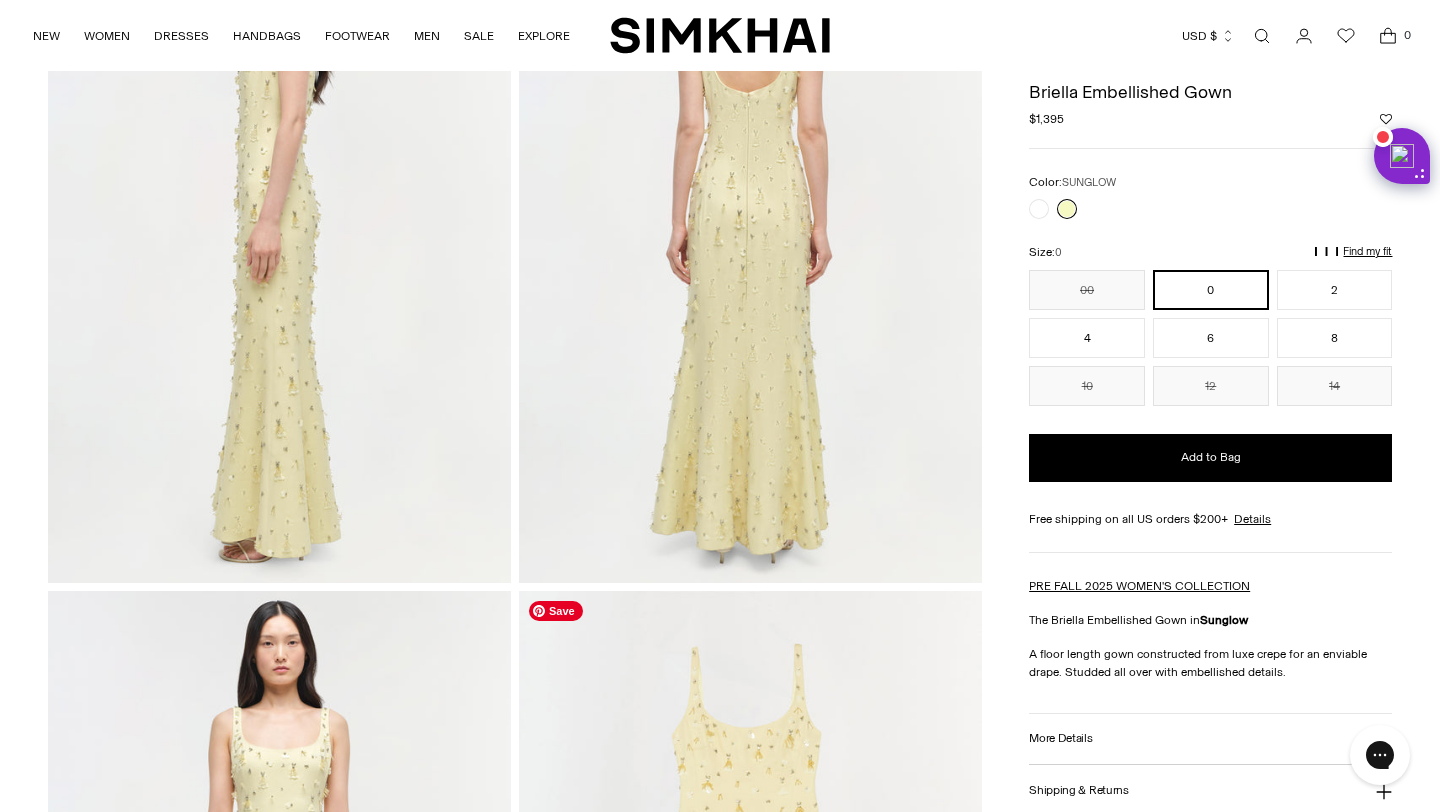 scroll, scrollTop: 822, scrollLeft: 0, axis: vertical 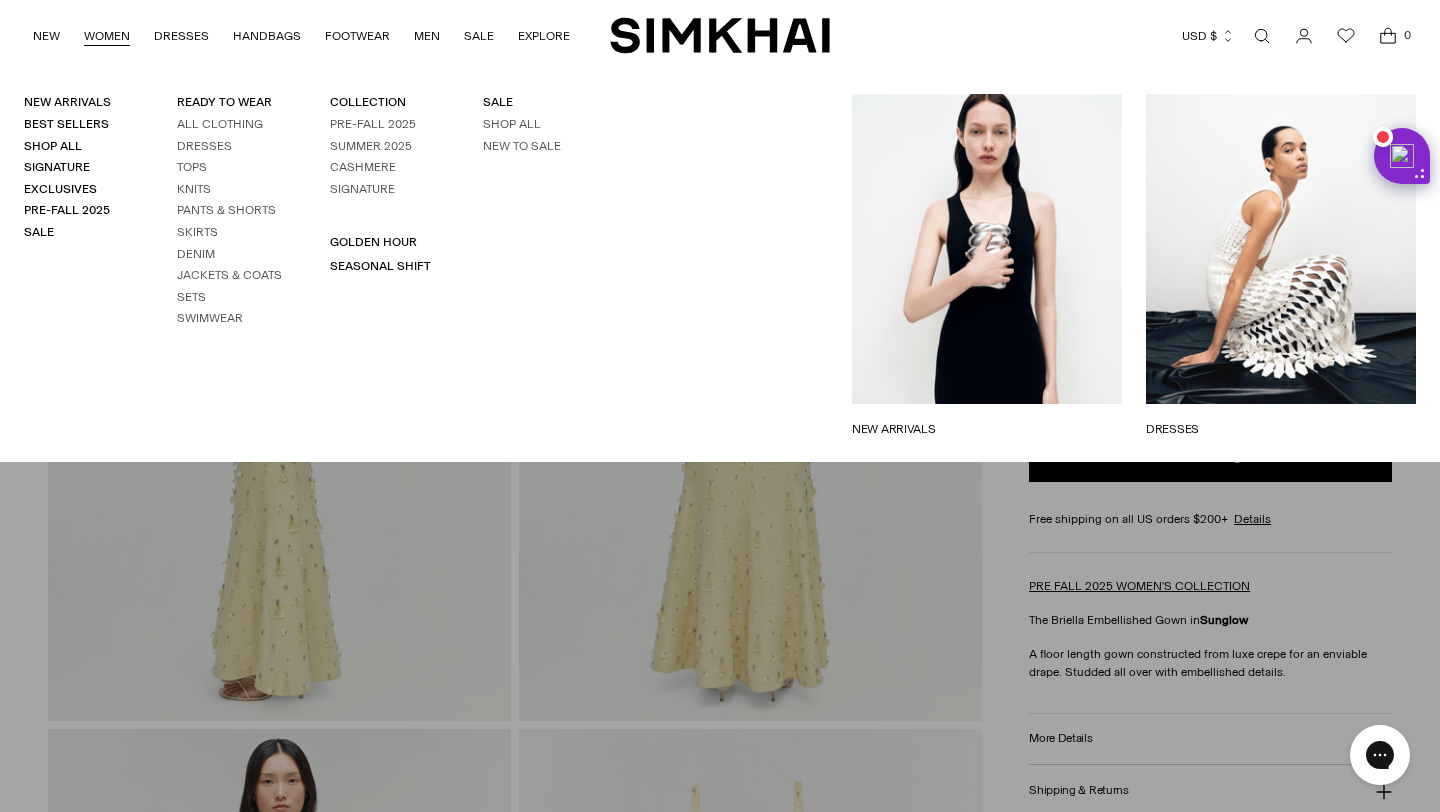 click on "WOMEN" at bounding box center [107, 36] 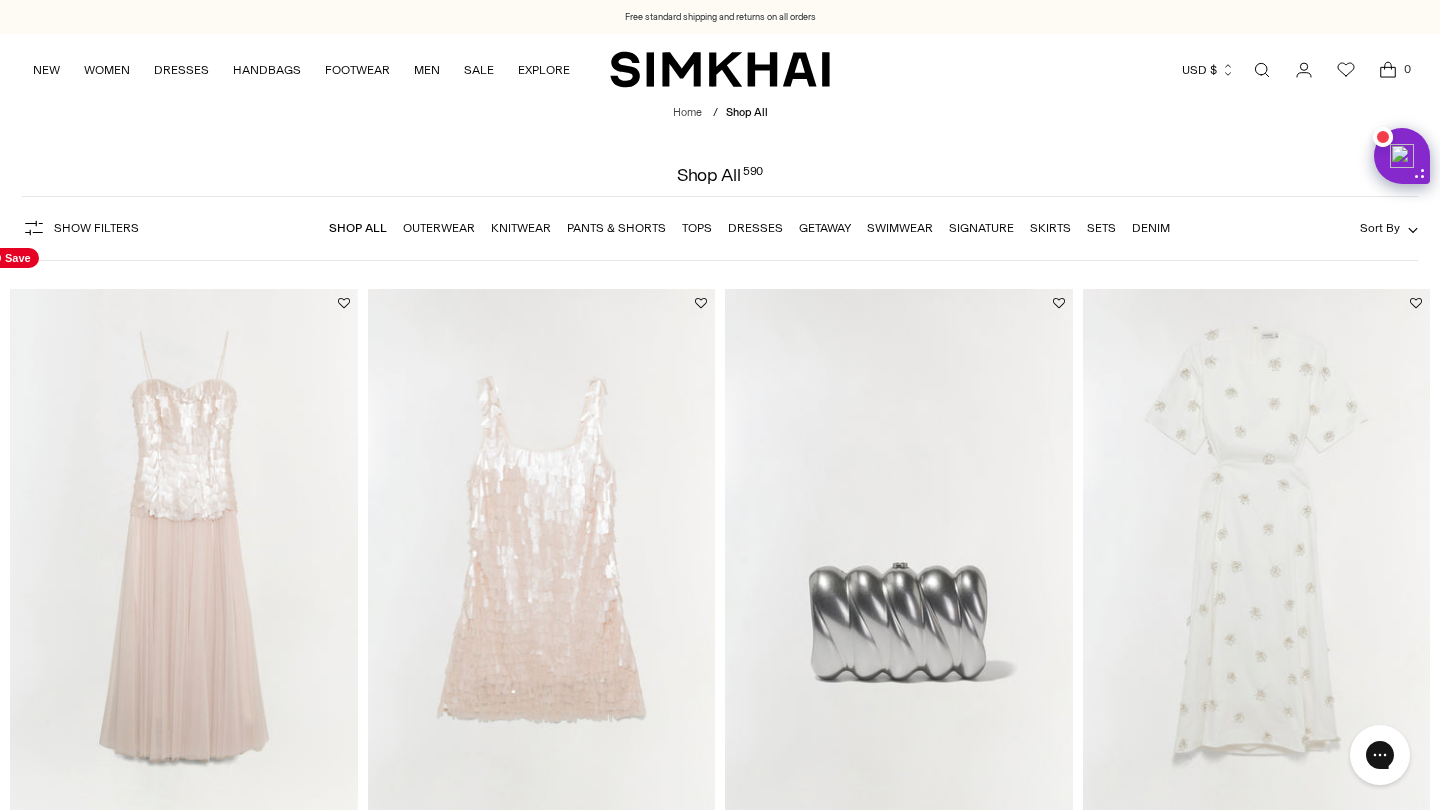 scroll, scrollTop: 0, scrollLeft: 0, axis: both 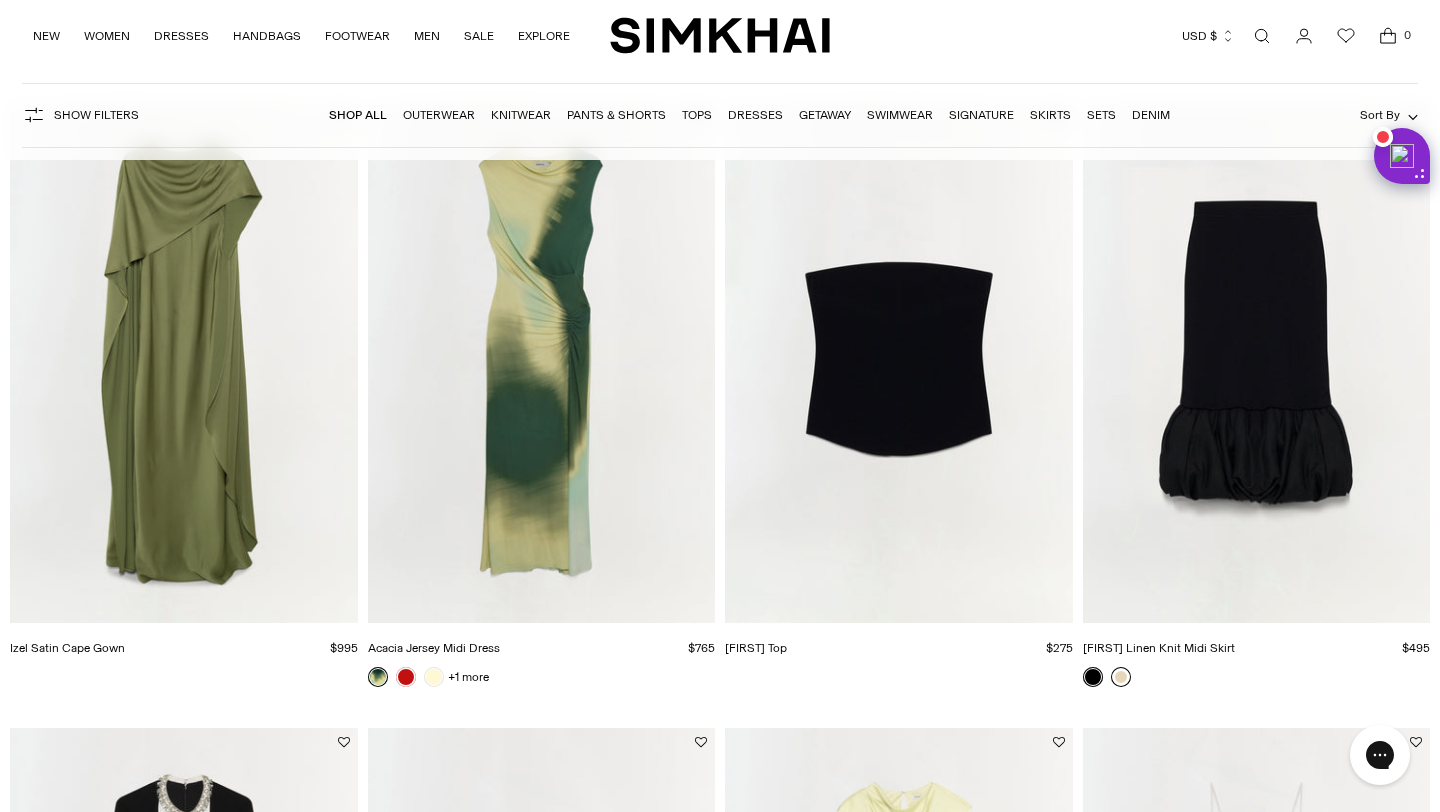 click at bounding box center (1121, 677) 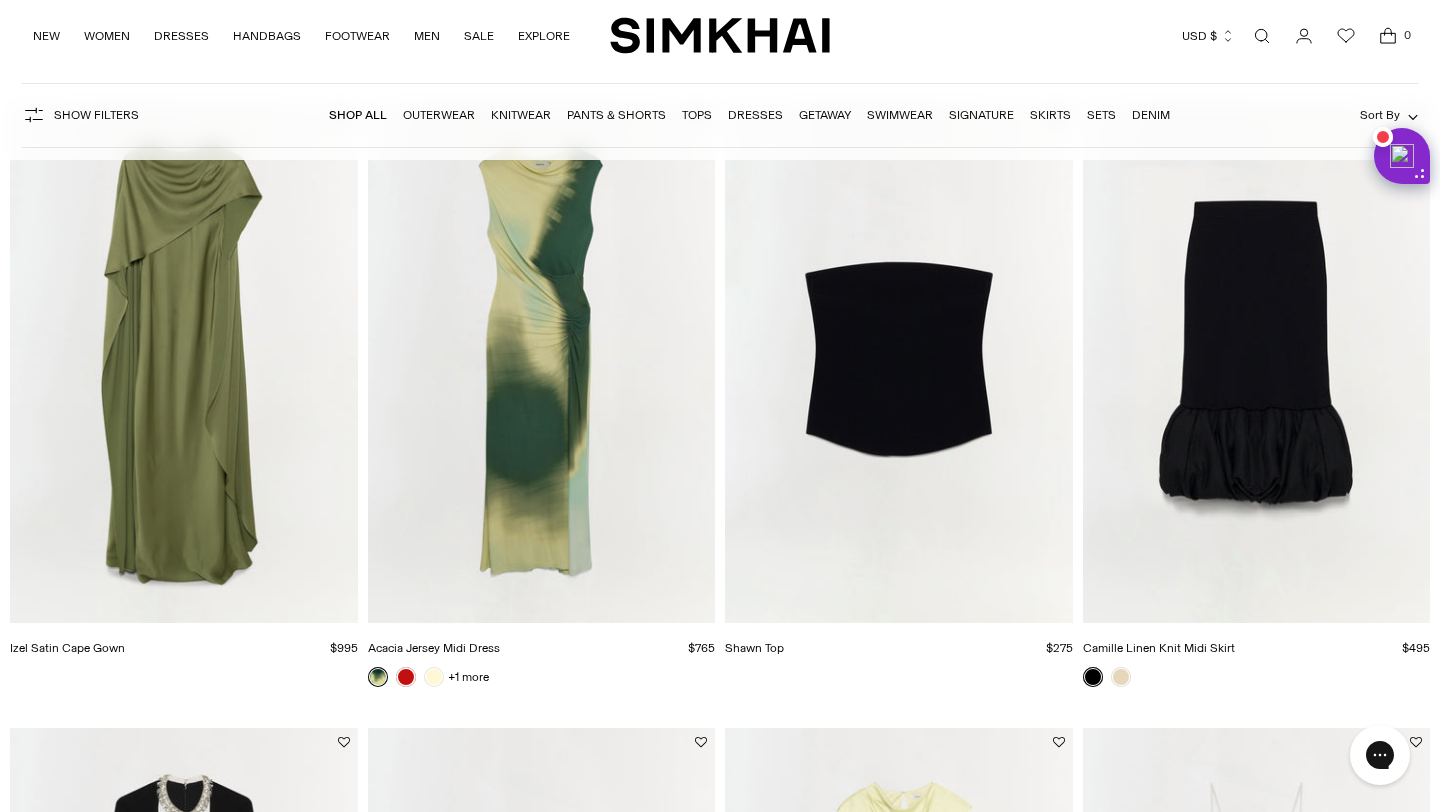 scroll, scrollTop: 2374, scrollLeft: 0, axis: vertical 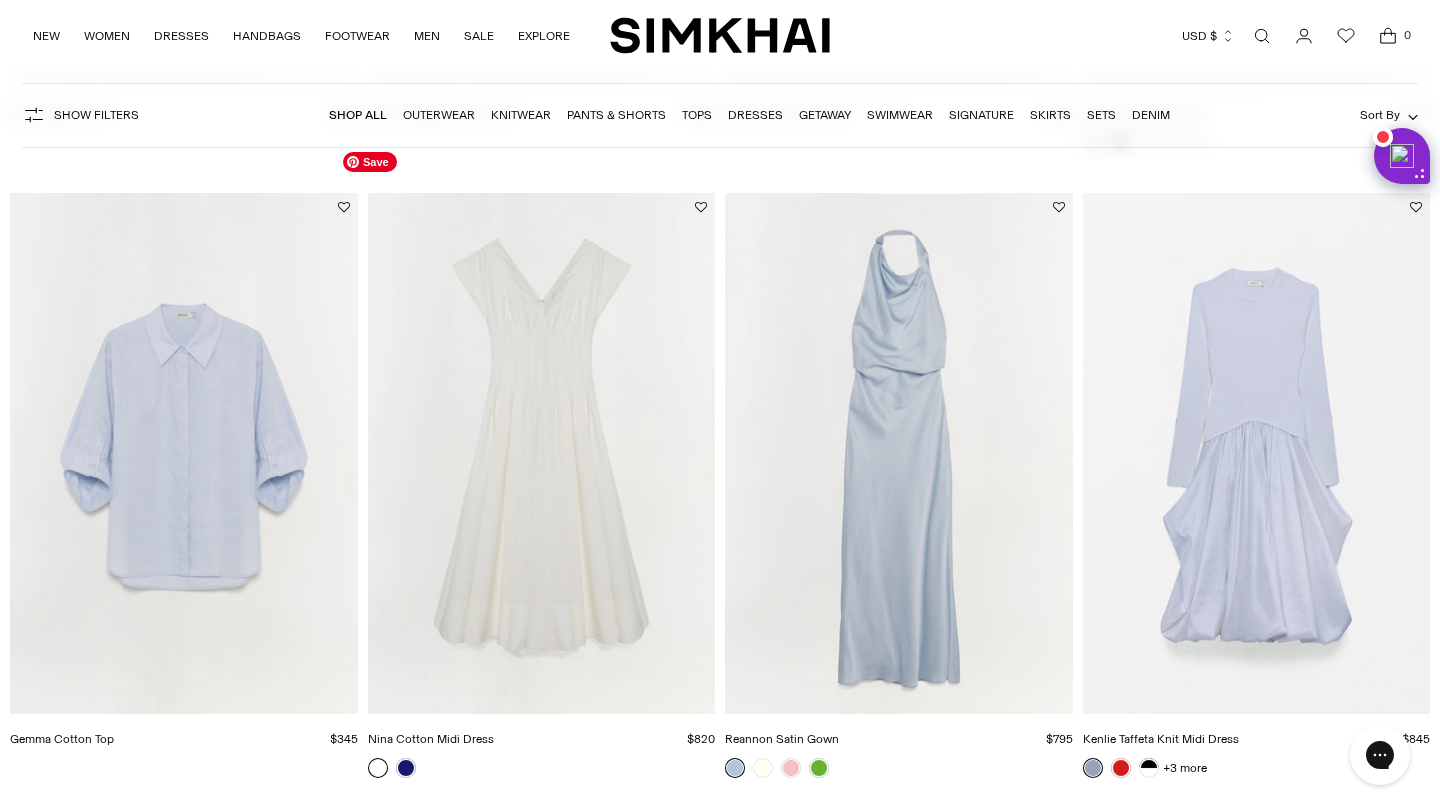 click at bounding box center [0, 0] 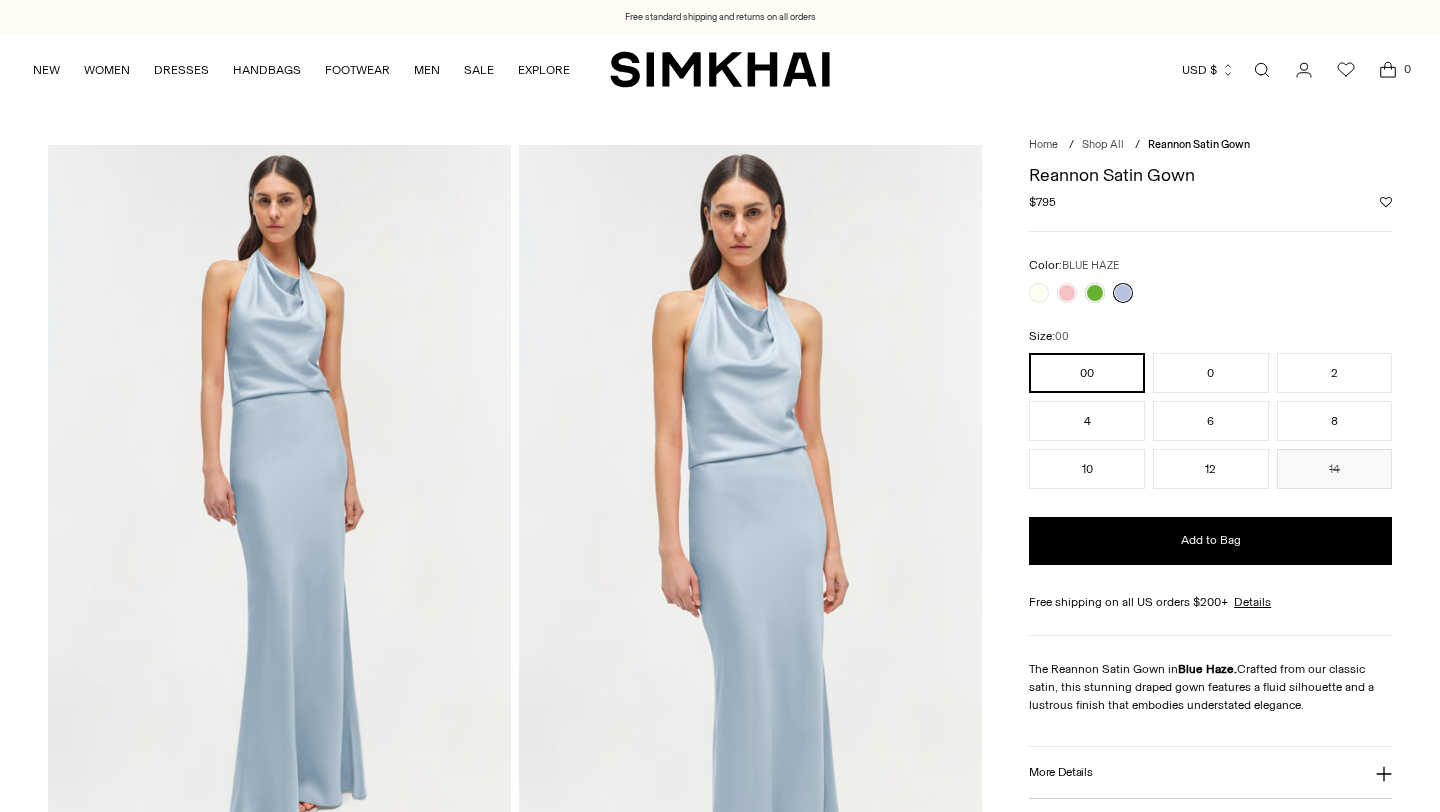 scroll, scrollTop: 0, scrollLeft: 0, axis: both 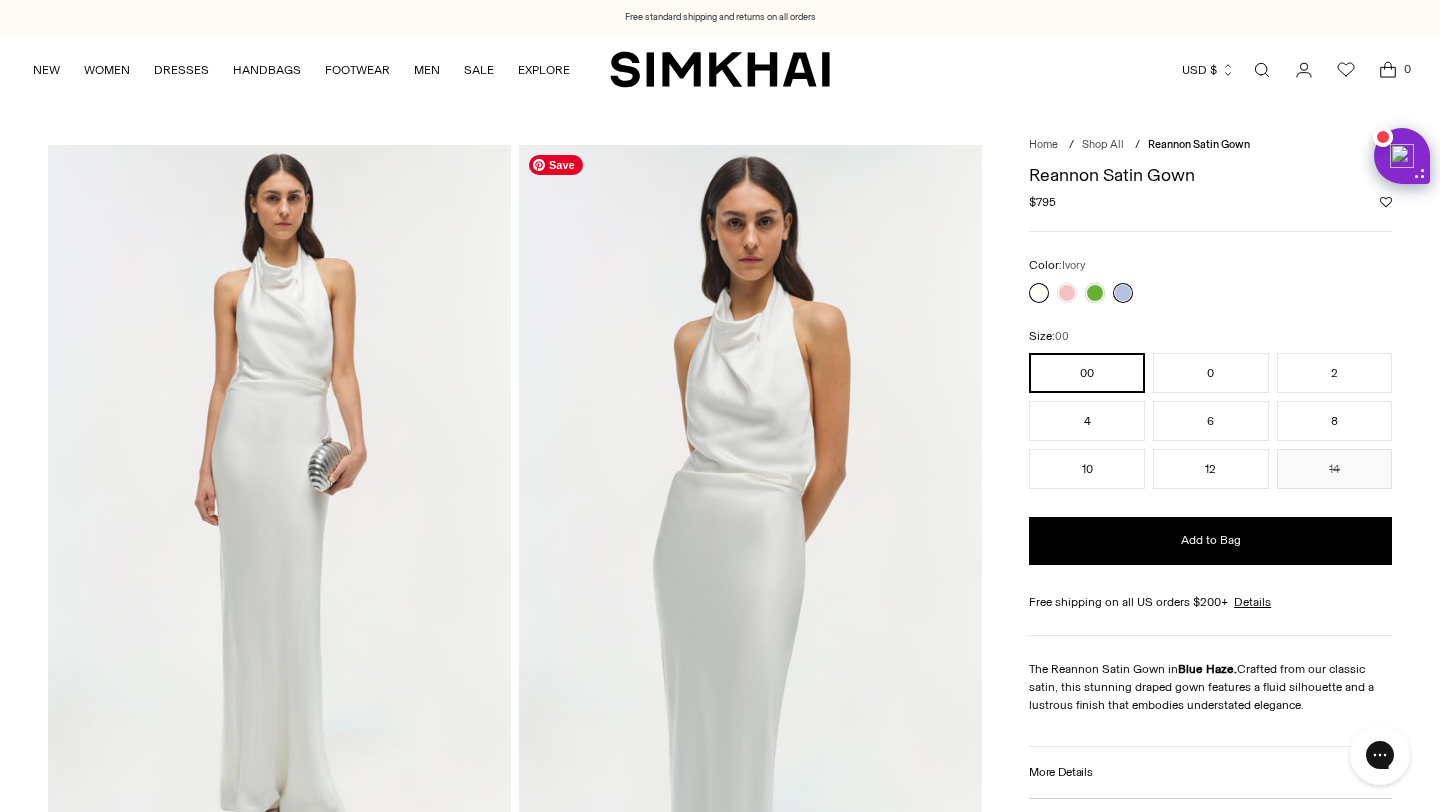 click at bounding box center [1039, 293] 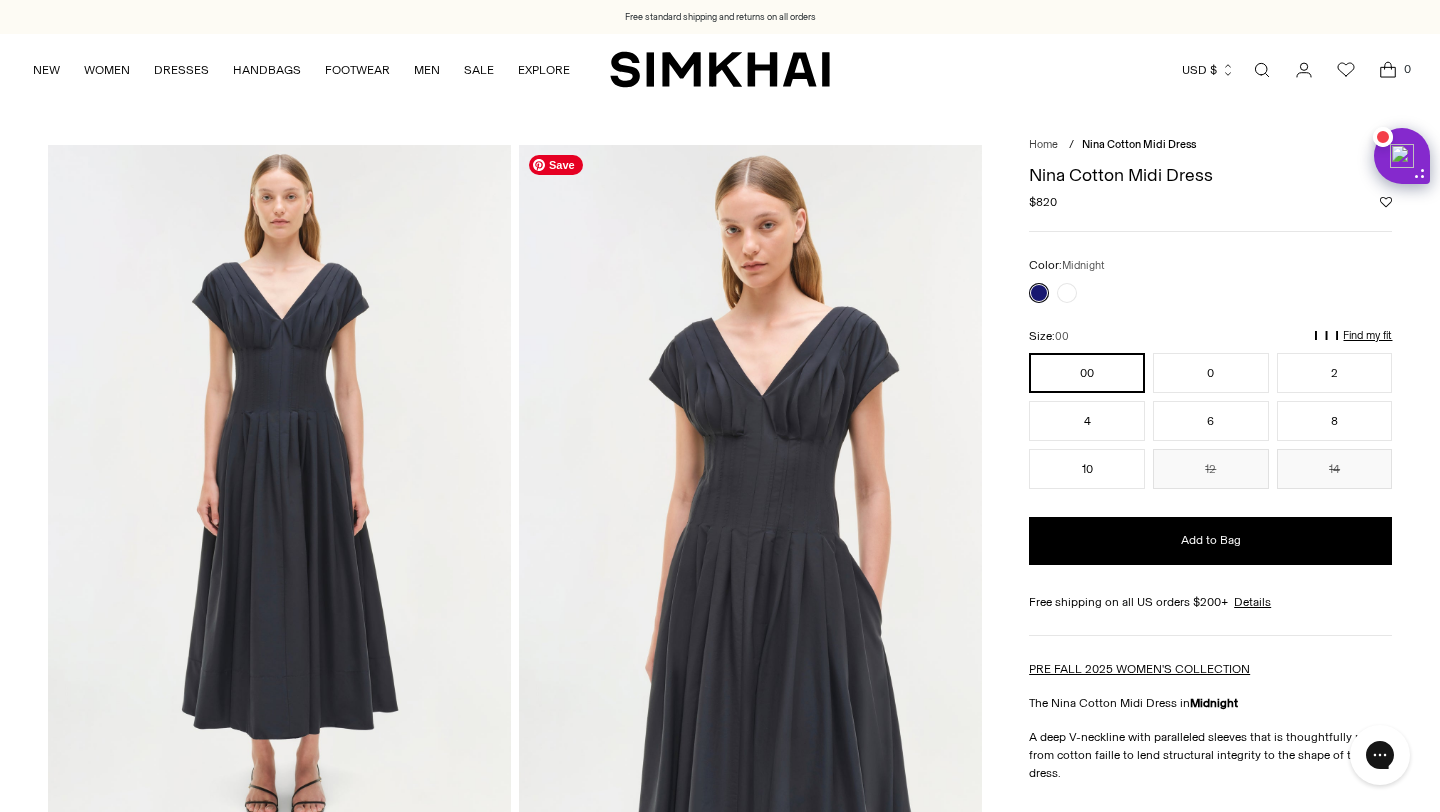 scroll, scrollTop: 577, scrollLeft: 0, axis: vertical 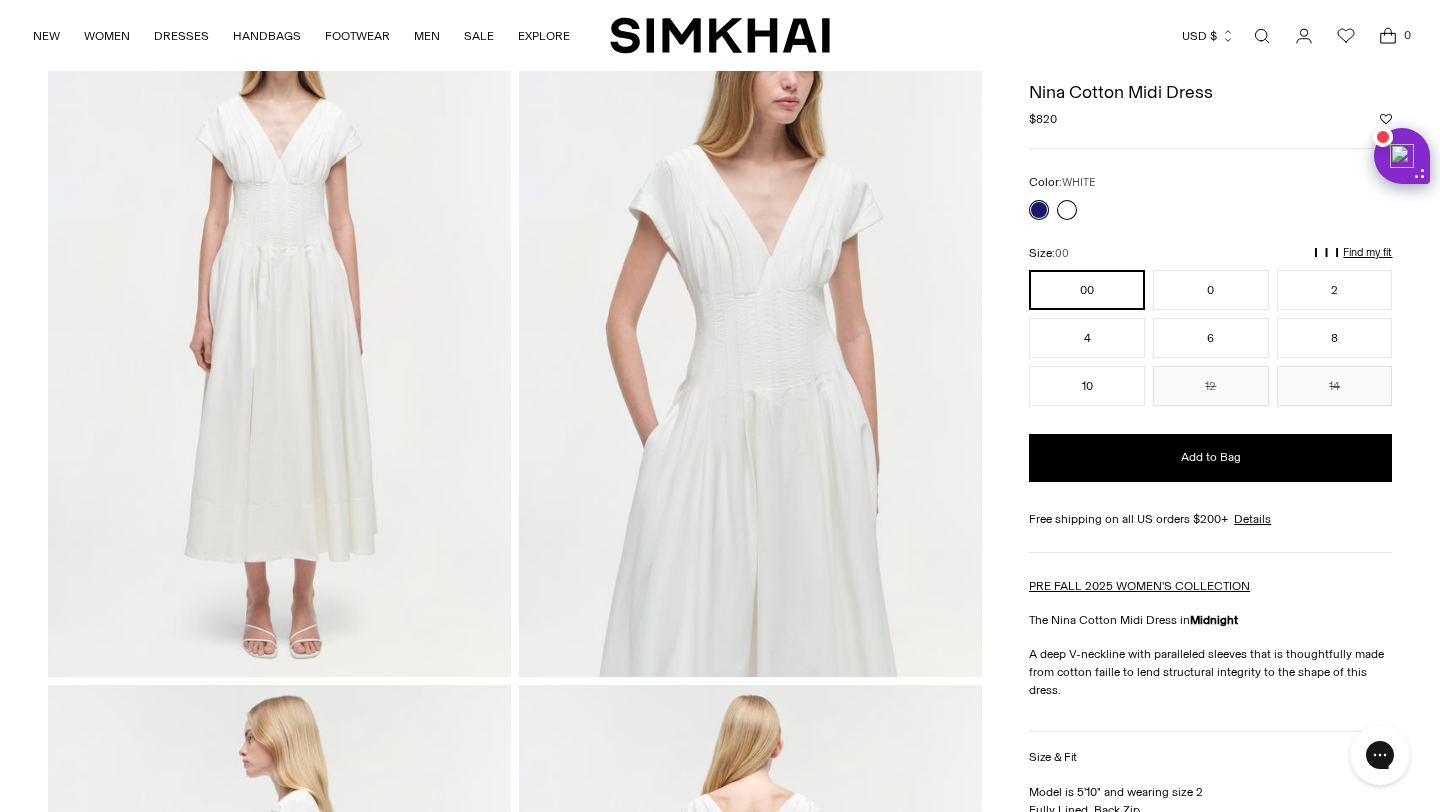 click at bounding box center [1067, 210] 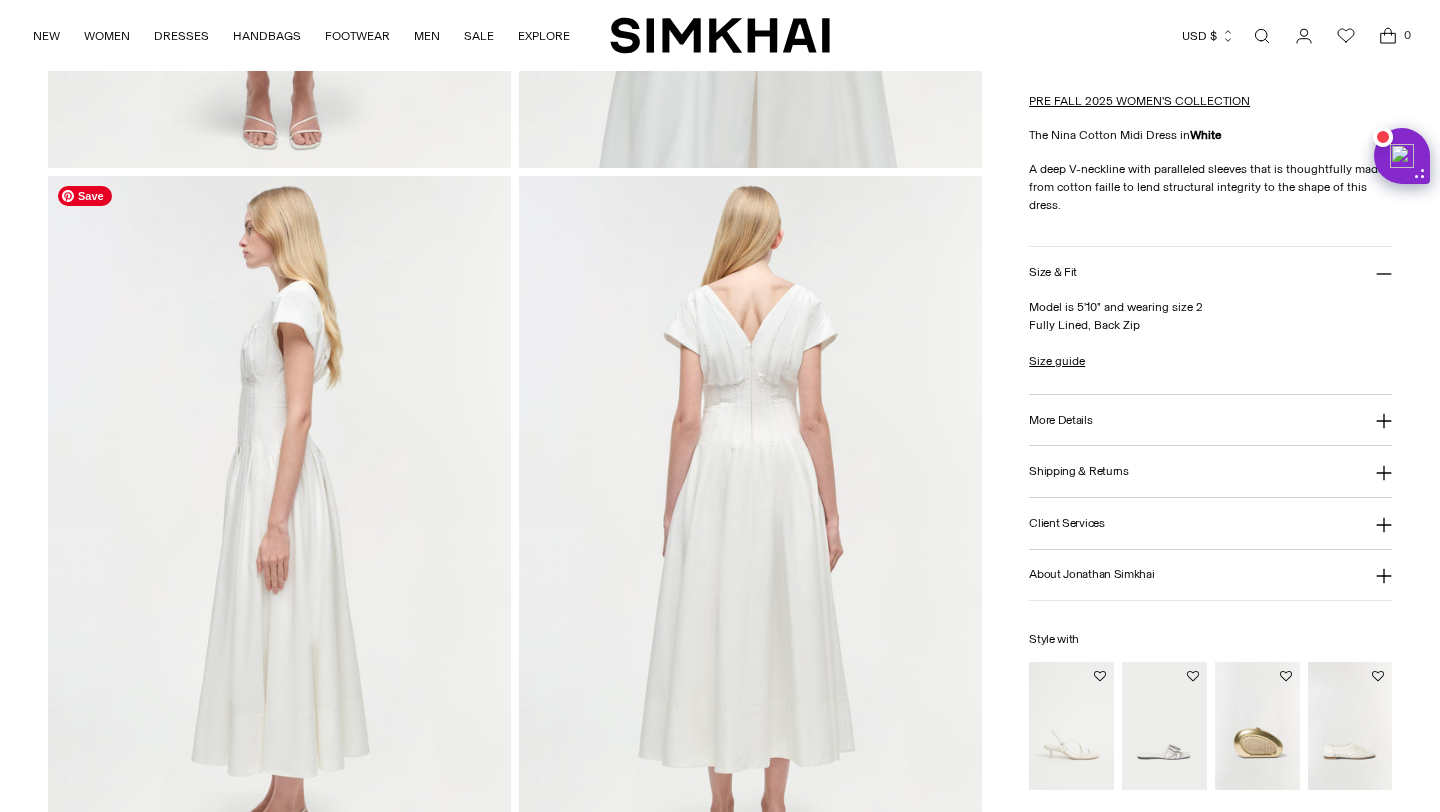 scroll, scrollTop: 691, scrollLeft: 0, axis: vertical 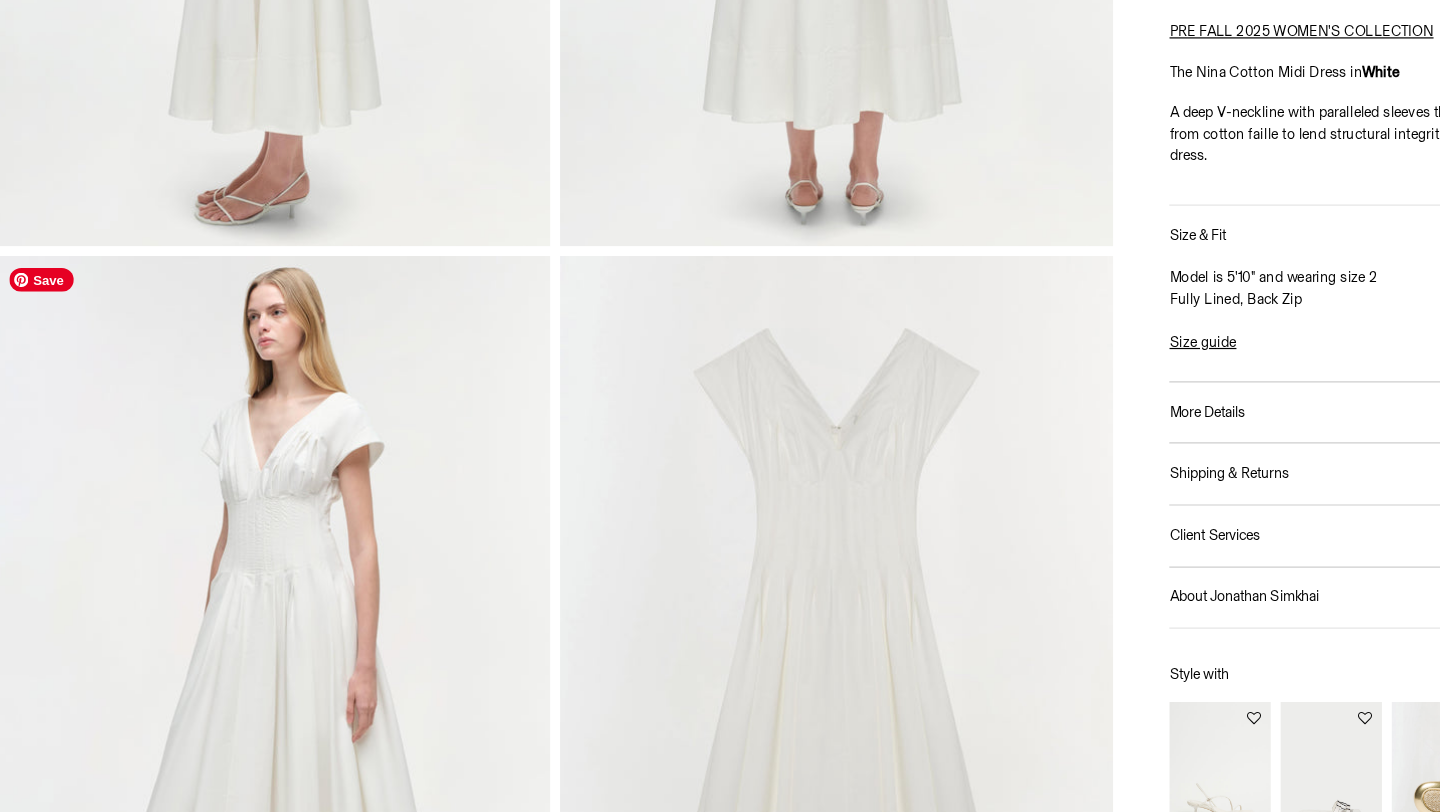 click at bounding box center (279, 636) 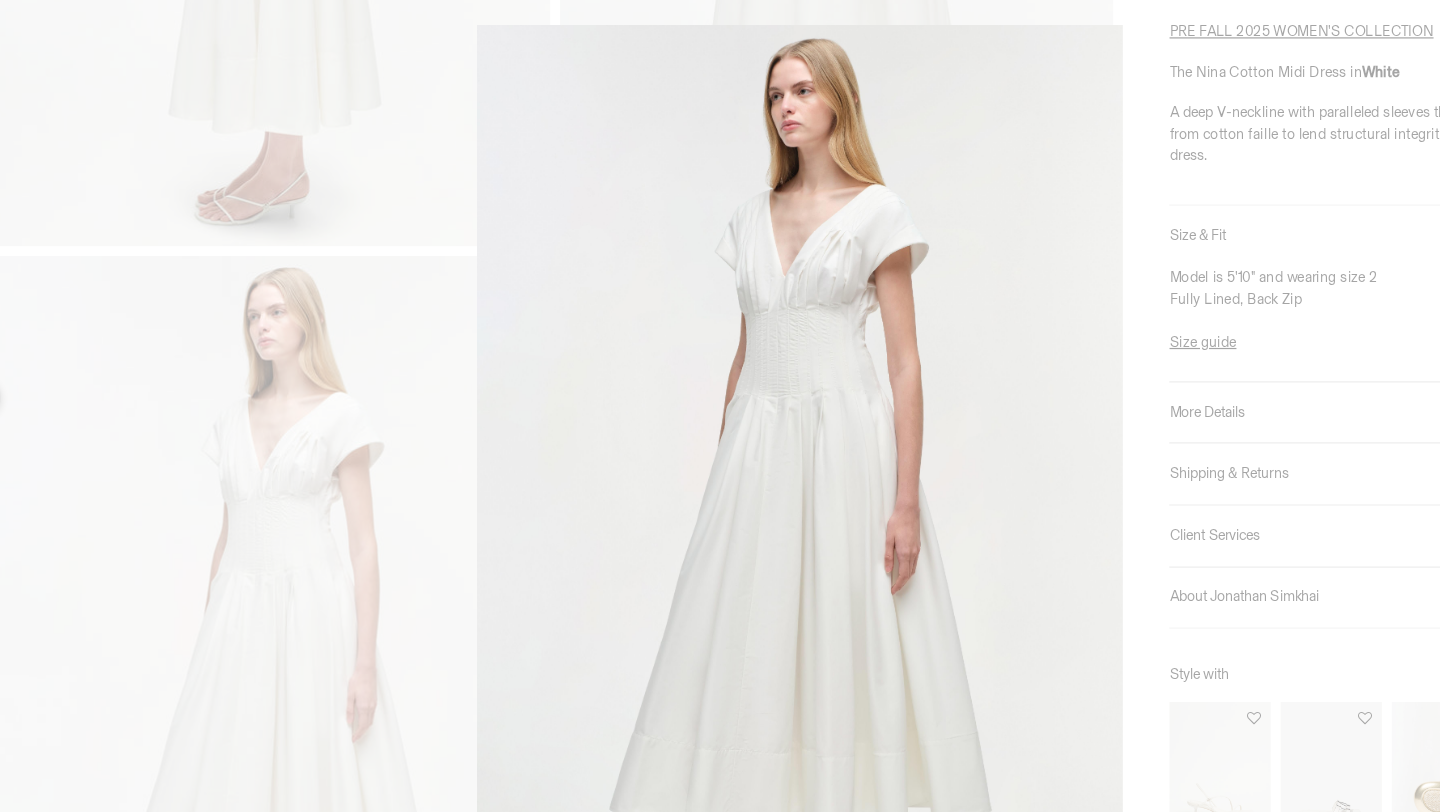 click at bounding box center (719, 502) 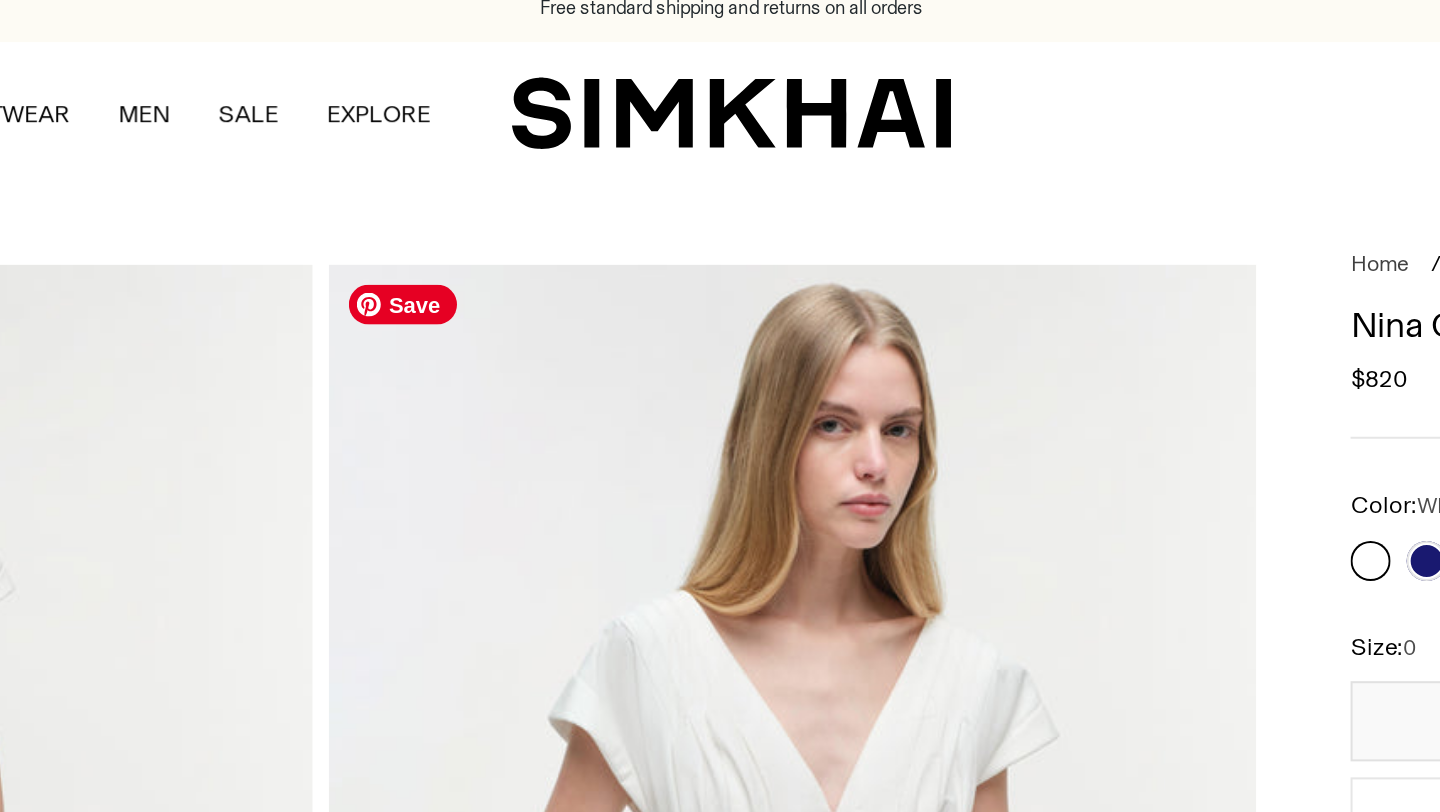 scroll, scrollTop: 0, scrollLeft: 0, axis: both 